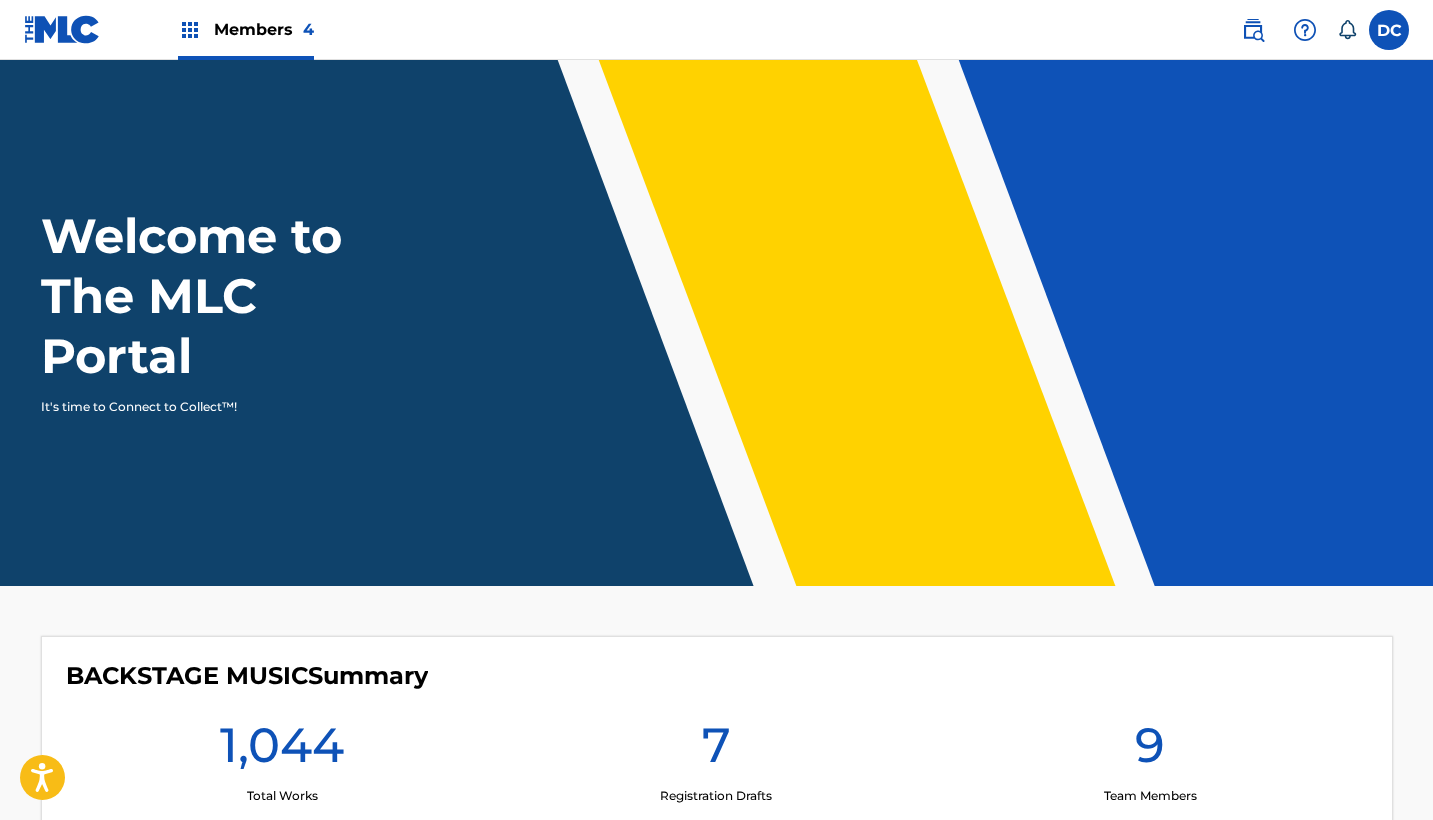 scroll, scrollTop: 0, scrollLeft: 0, axis: both 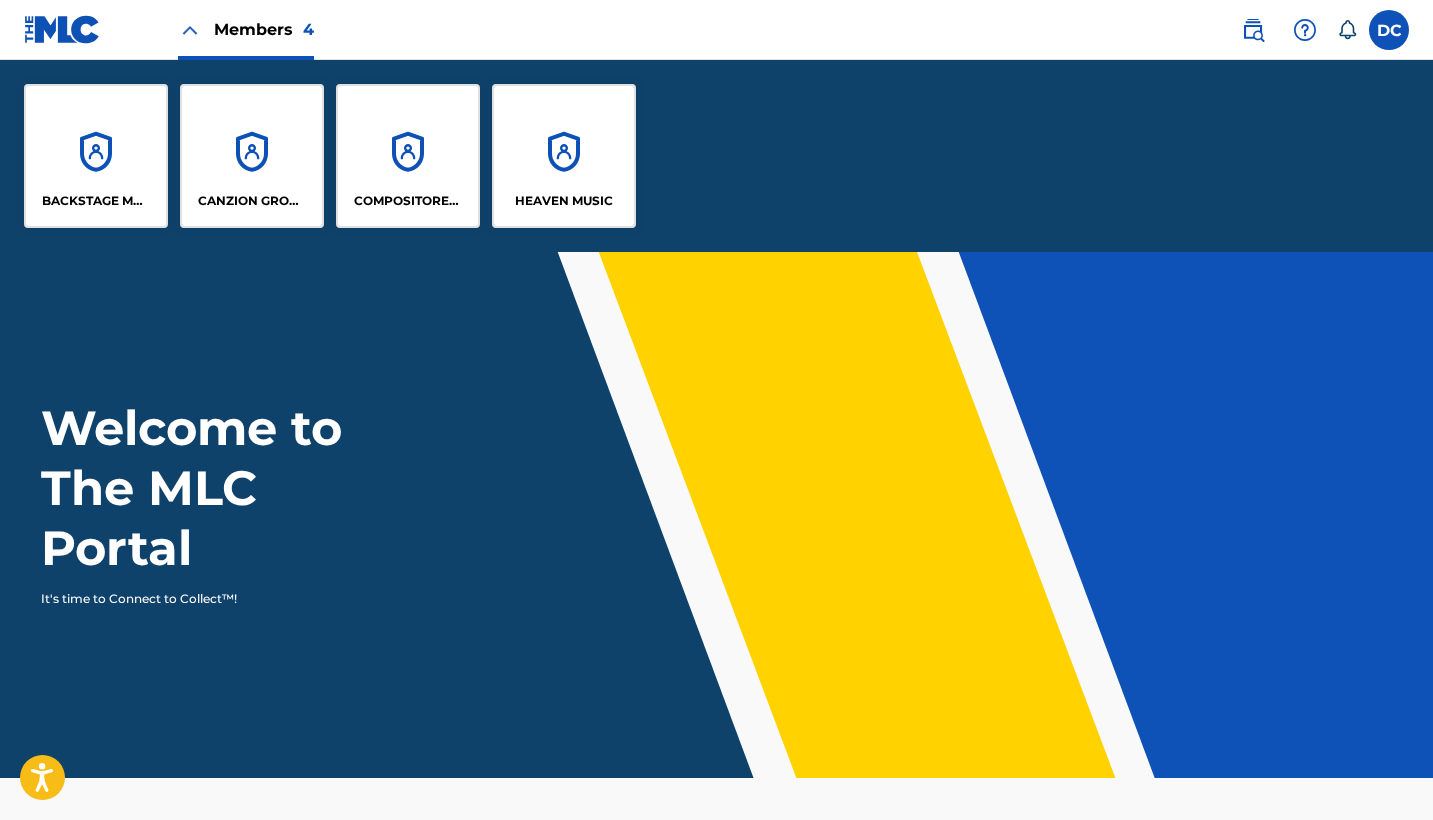 click on "HEAVEN MUSIC" at bounding box center [564, 156] 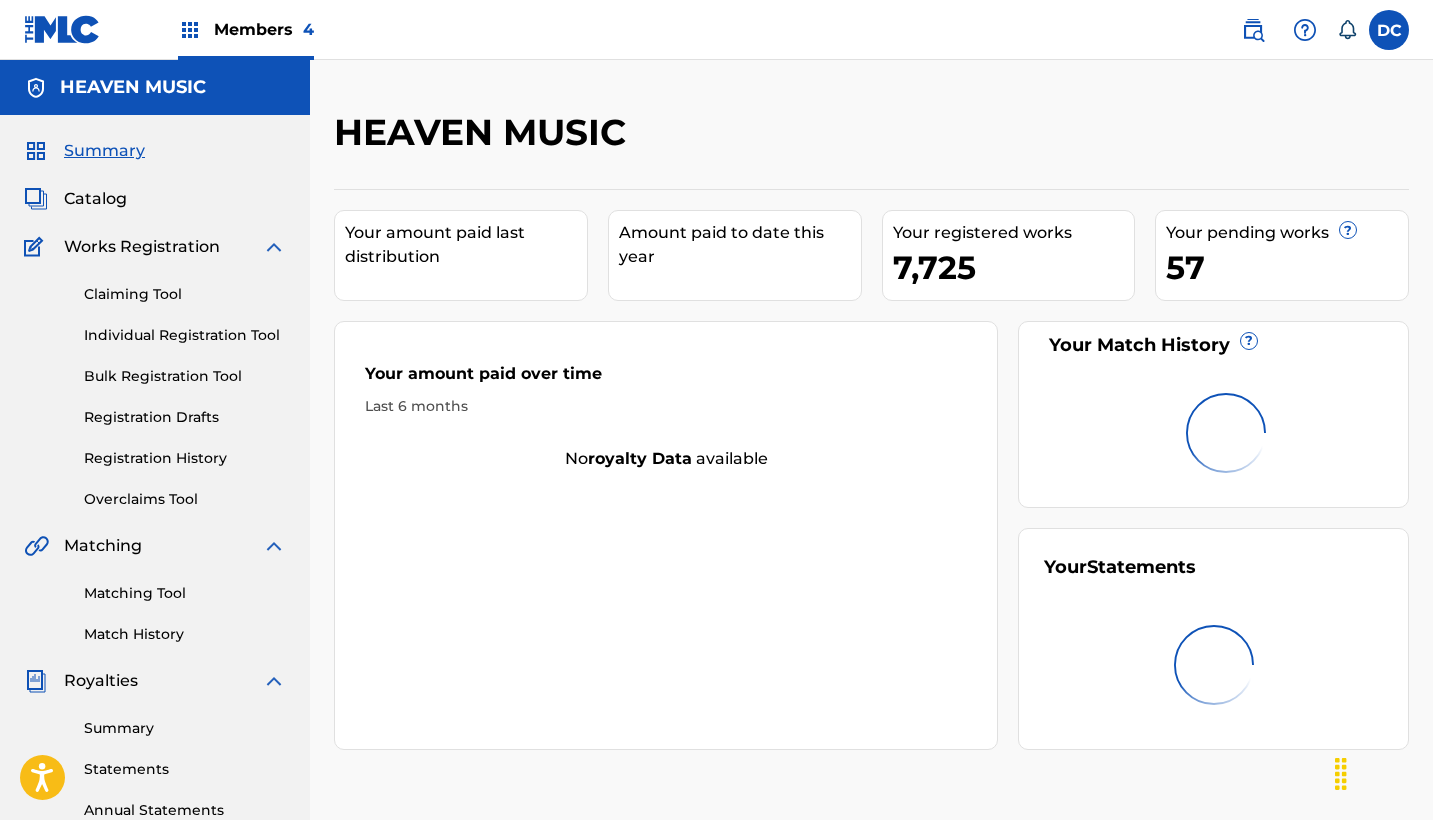 scroll, scrollTop: 0, scrollLeft: 0, axis: both 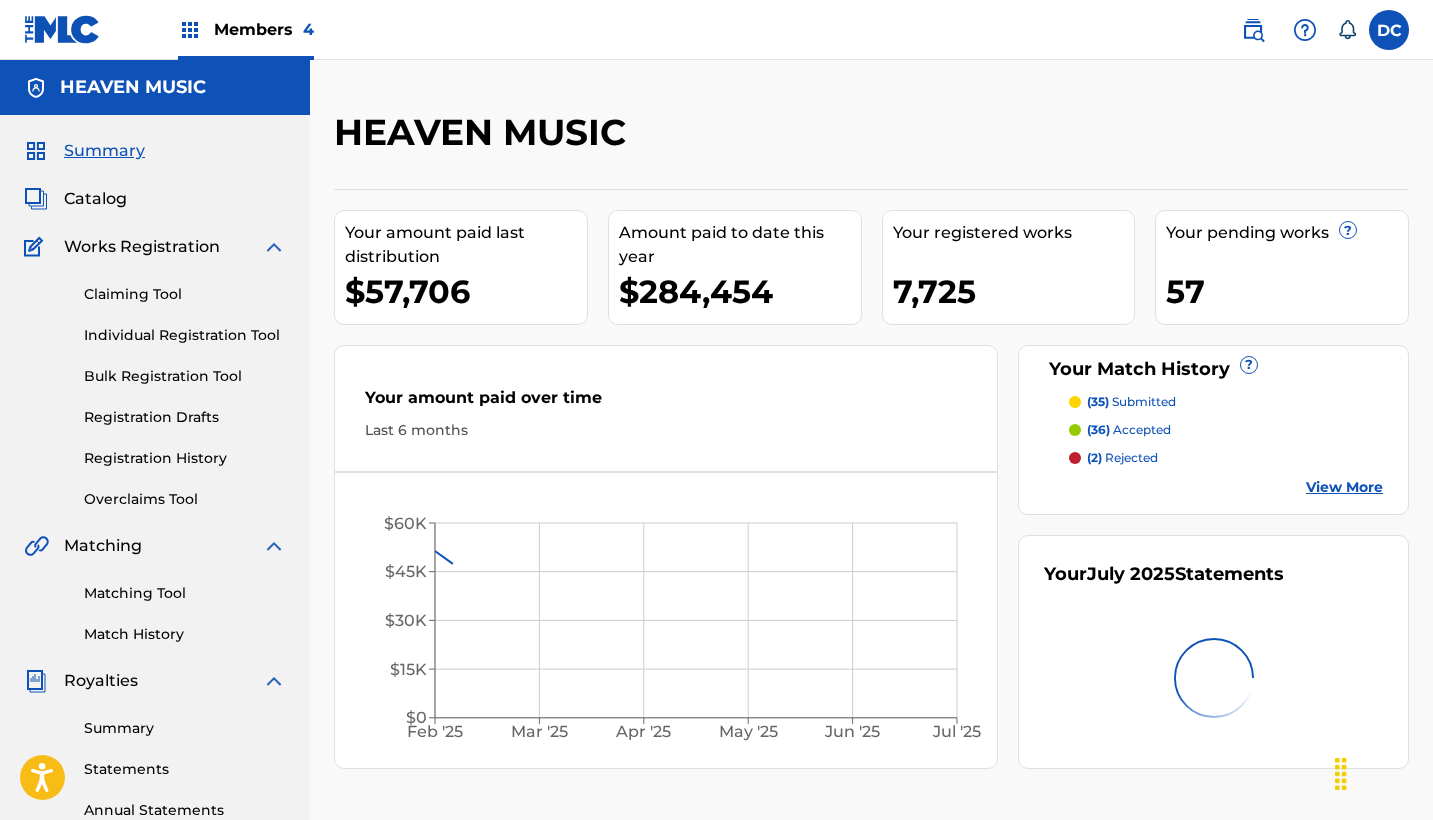 click on "Catalog" at bounding box center (95, 199) 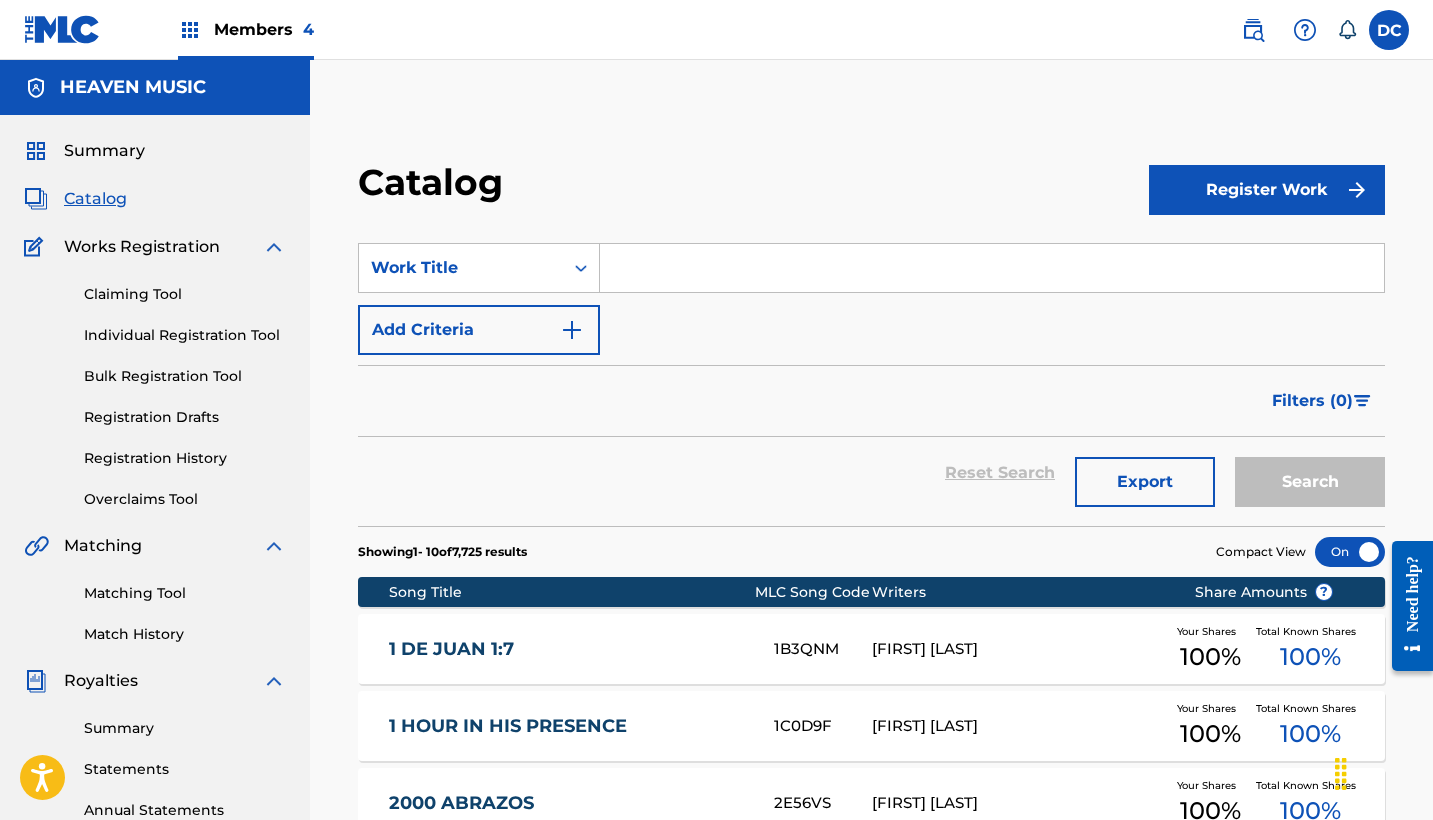 click at bounding box center (1253, 30) 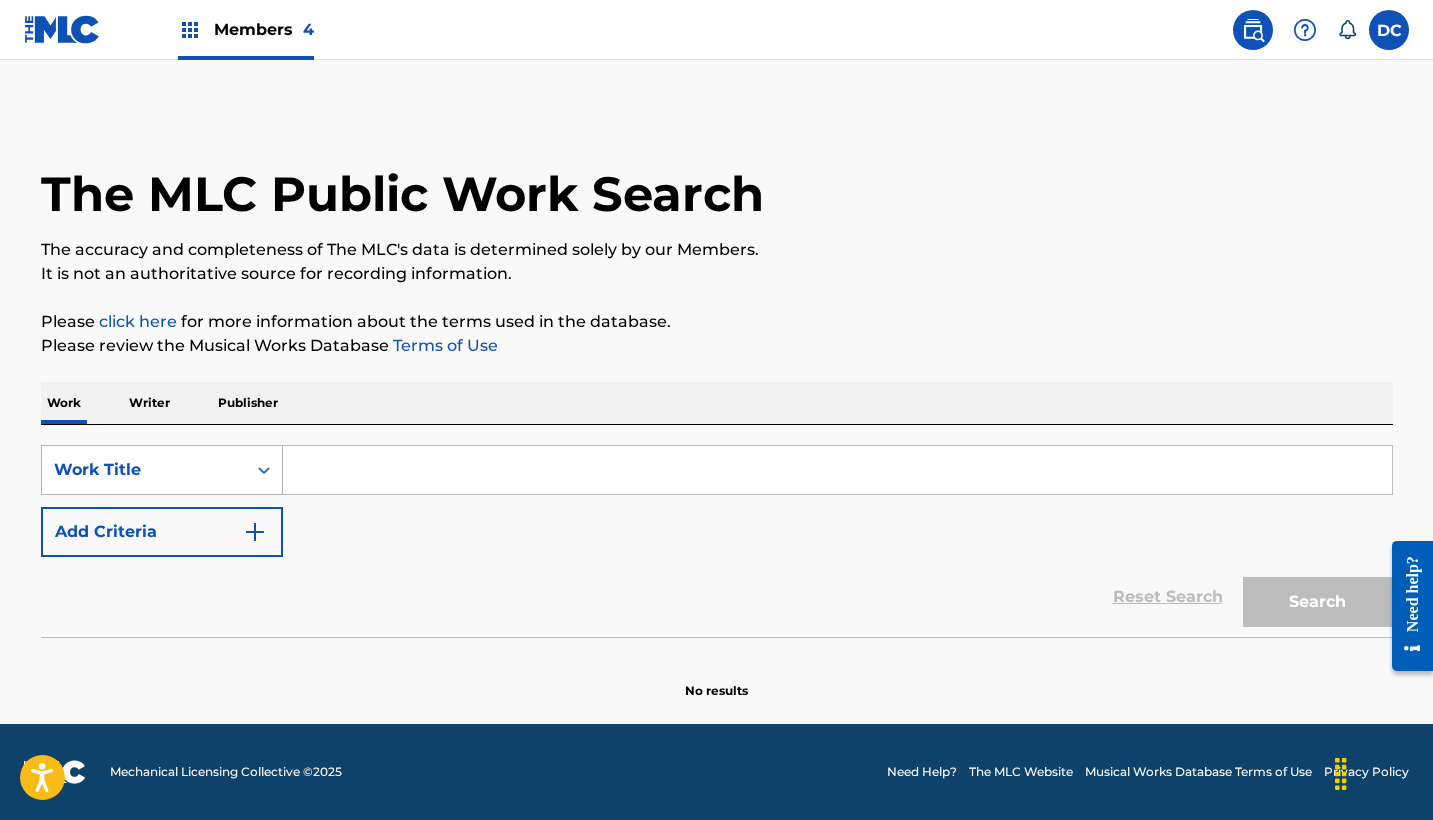 click on "Work Title" at bounding box center [144, 470] 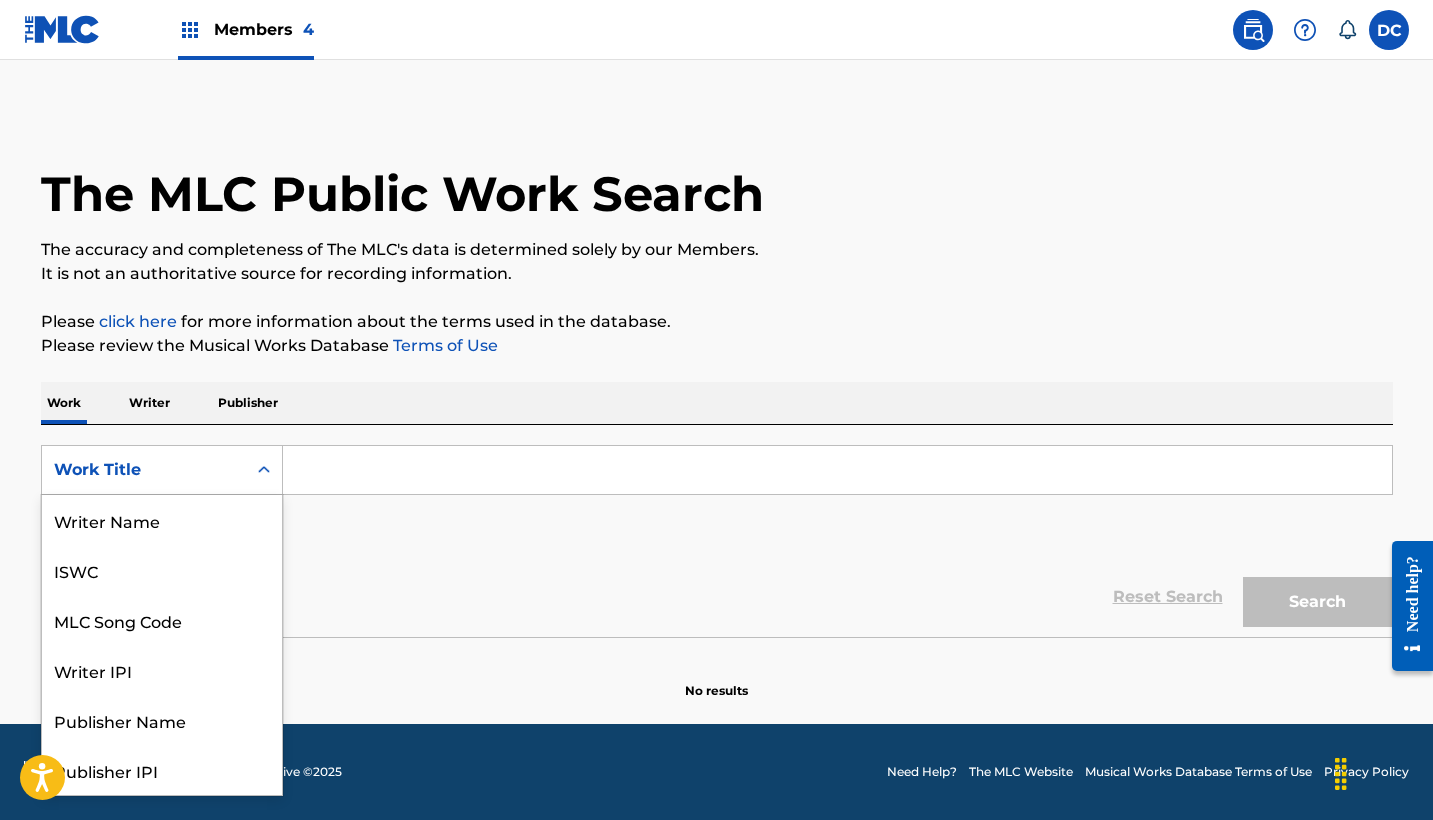 scroll, scrollTop: 100, scrollLeft: 0, axis: vertical 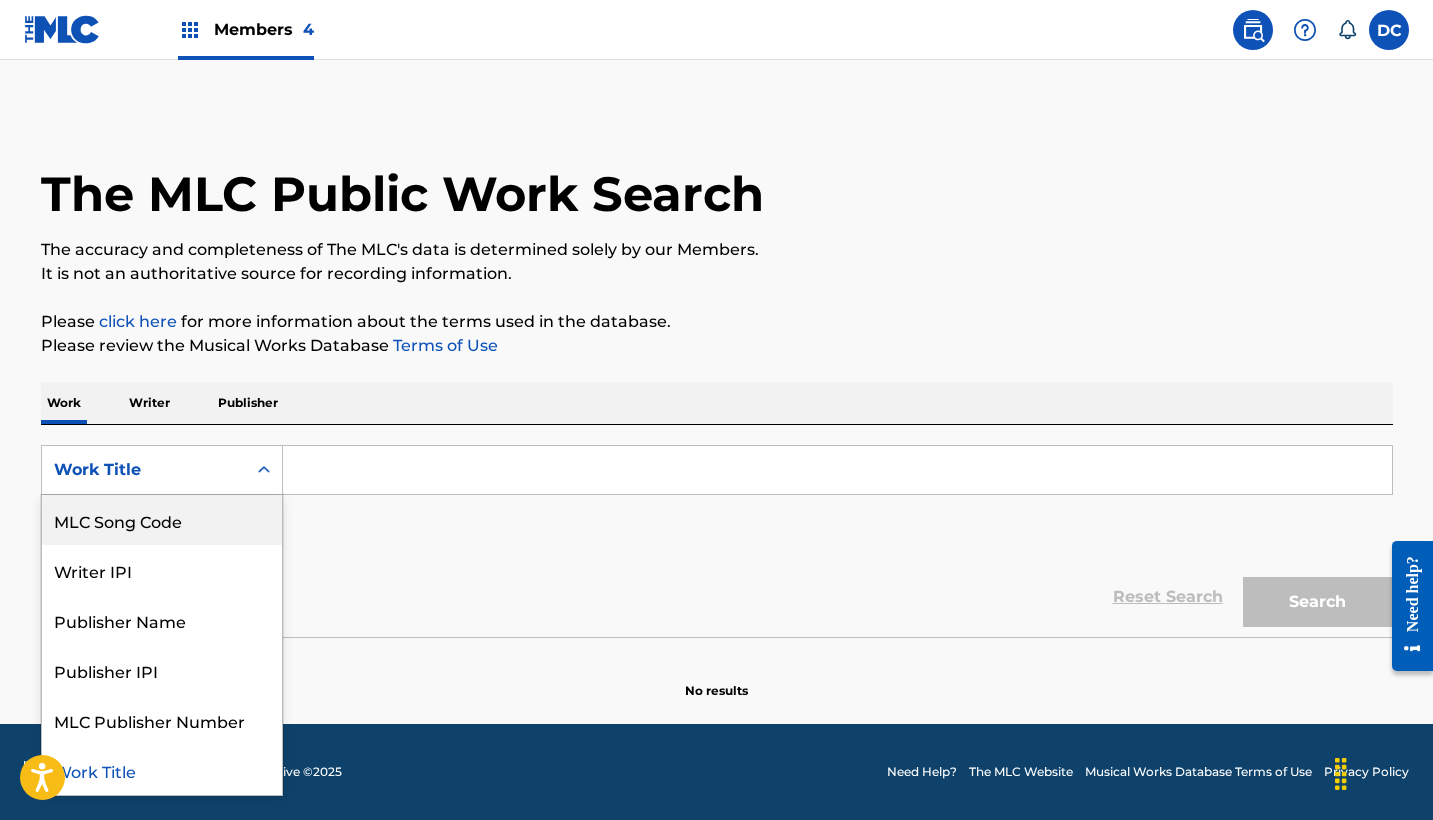 click on "MLC Song Code" at bounding box center (162, 520) 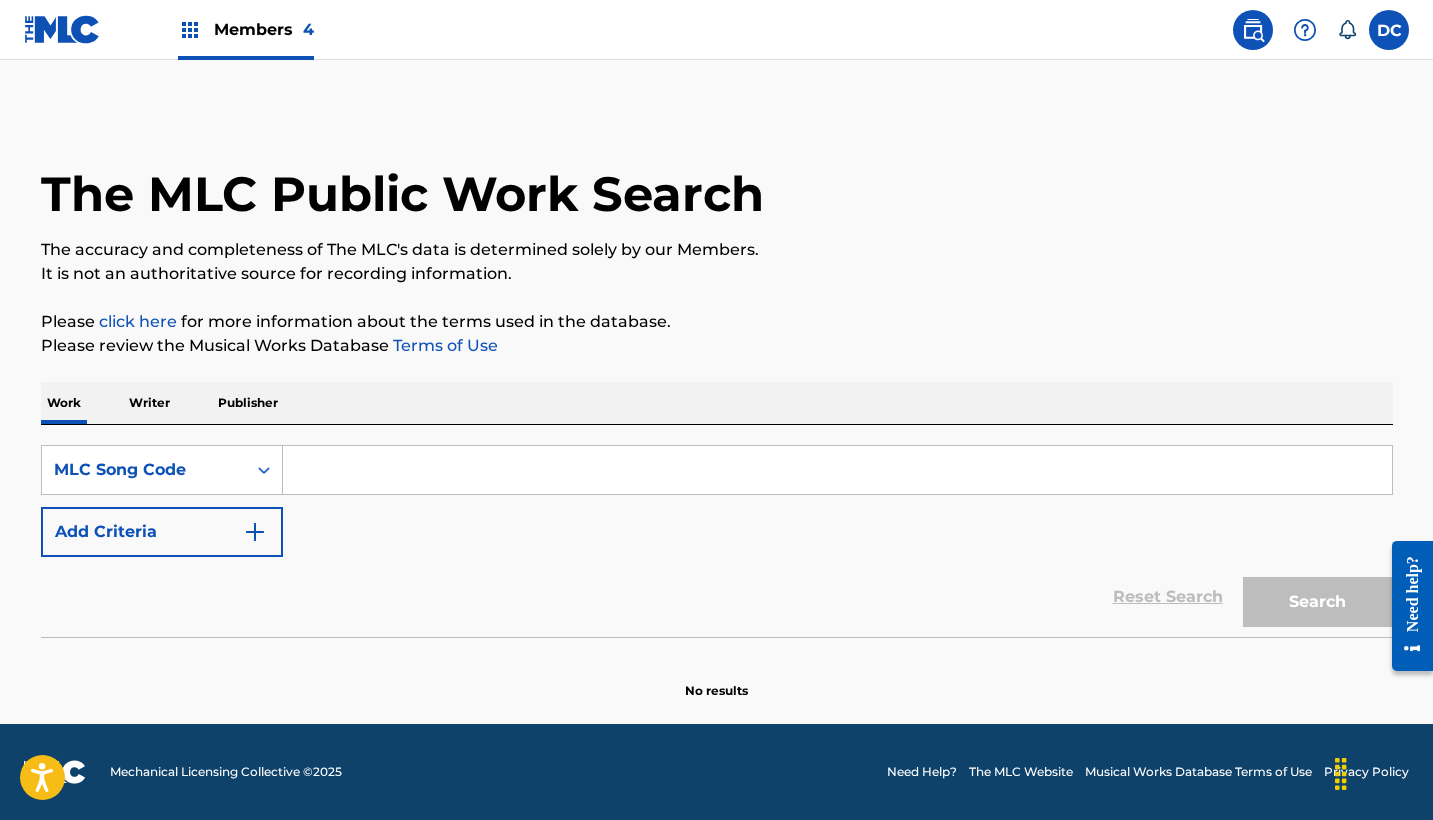 click at bounding box center (837, 470) 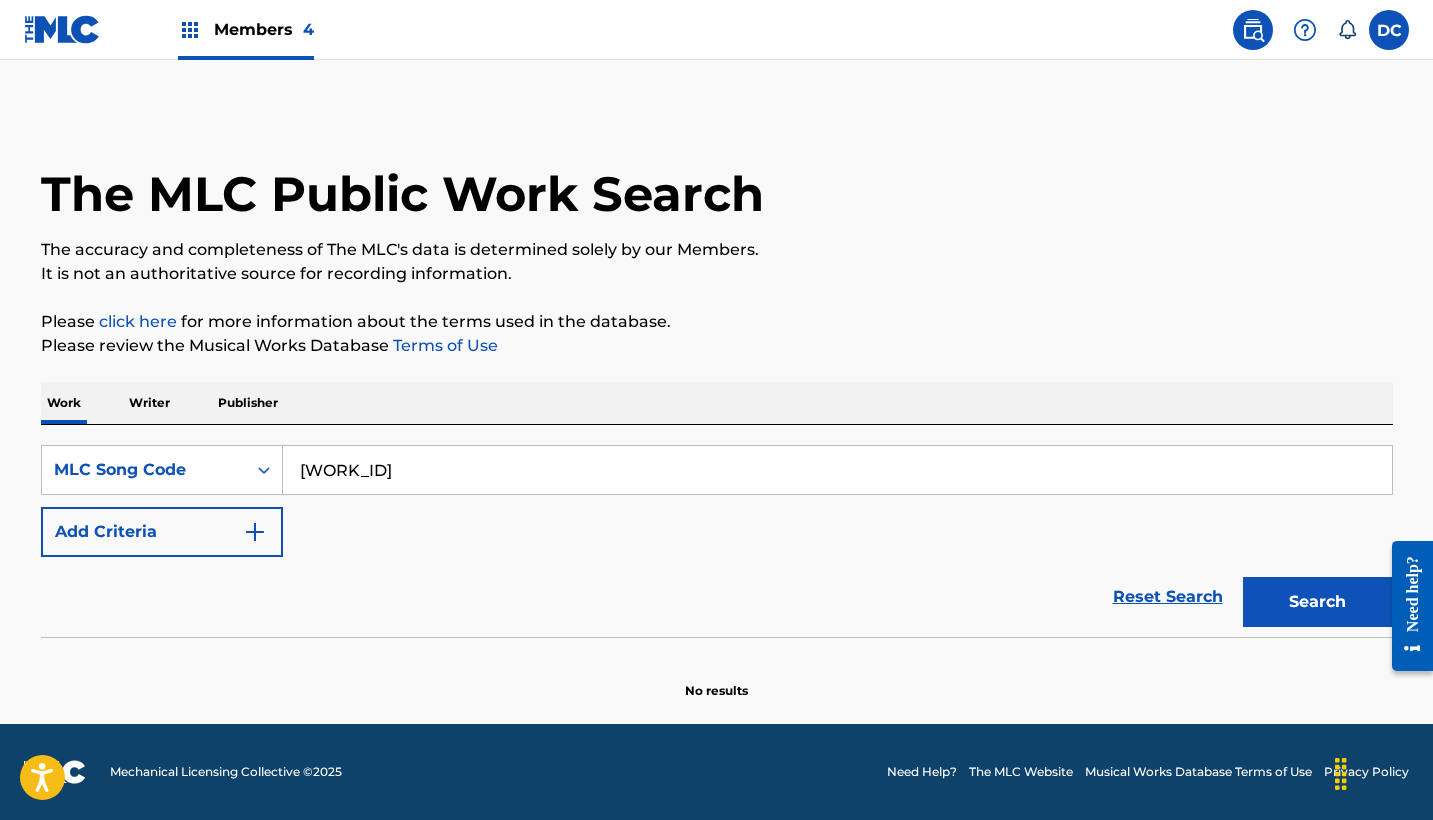 type on "[WORK_ID]" 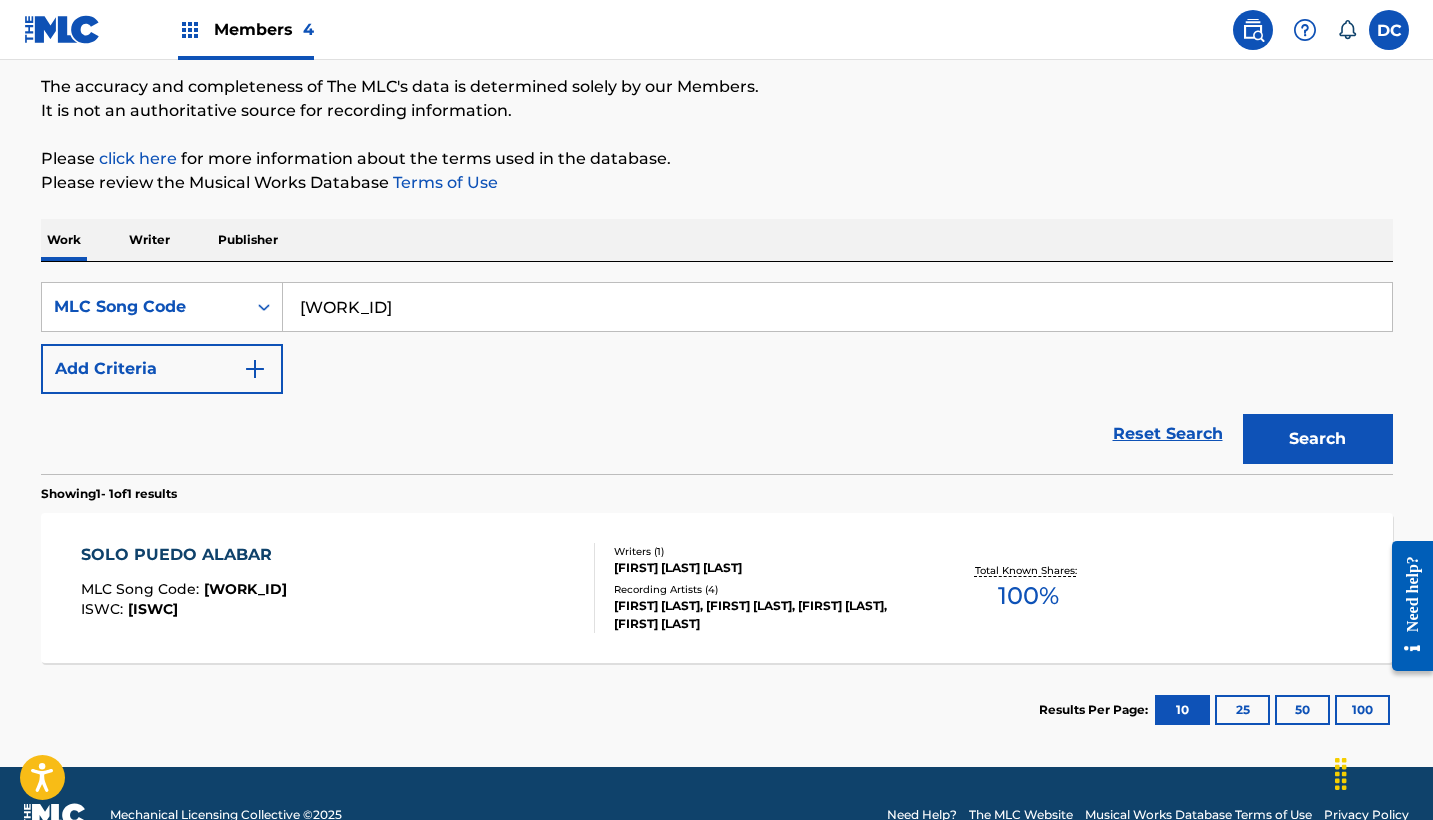 scroll, scrollTop: 177, scrollLeft: 0, axis: vertical 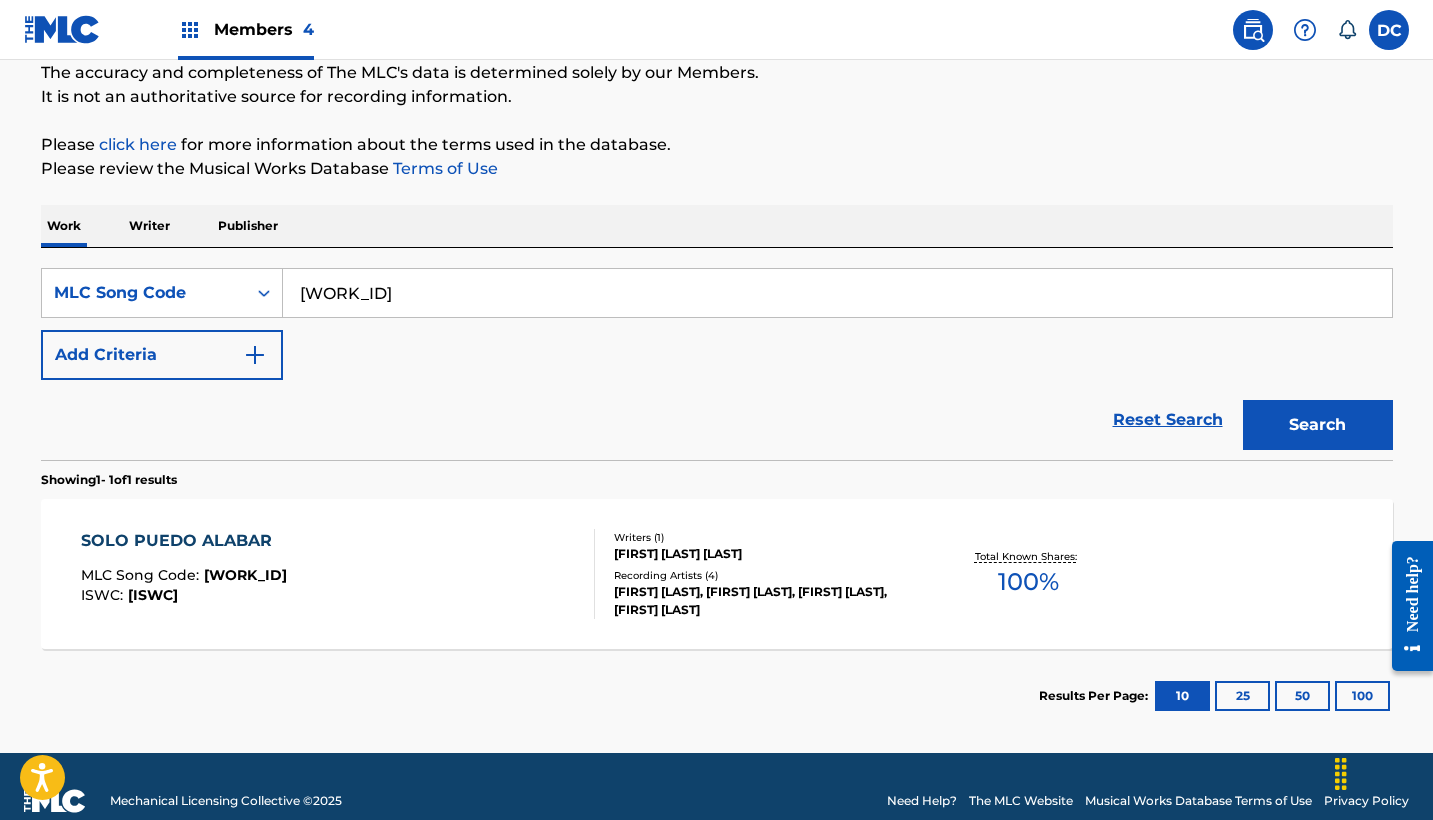 click on "SOLO PUEDO ALABAR MLC Song Code : [WORK_ID] ISWC : [ISWC]" at bounding box center (338, 574) 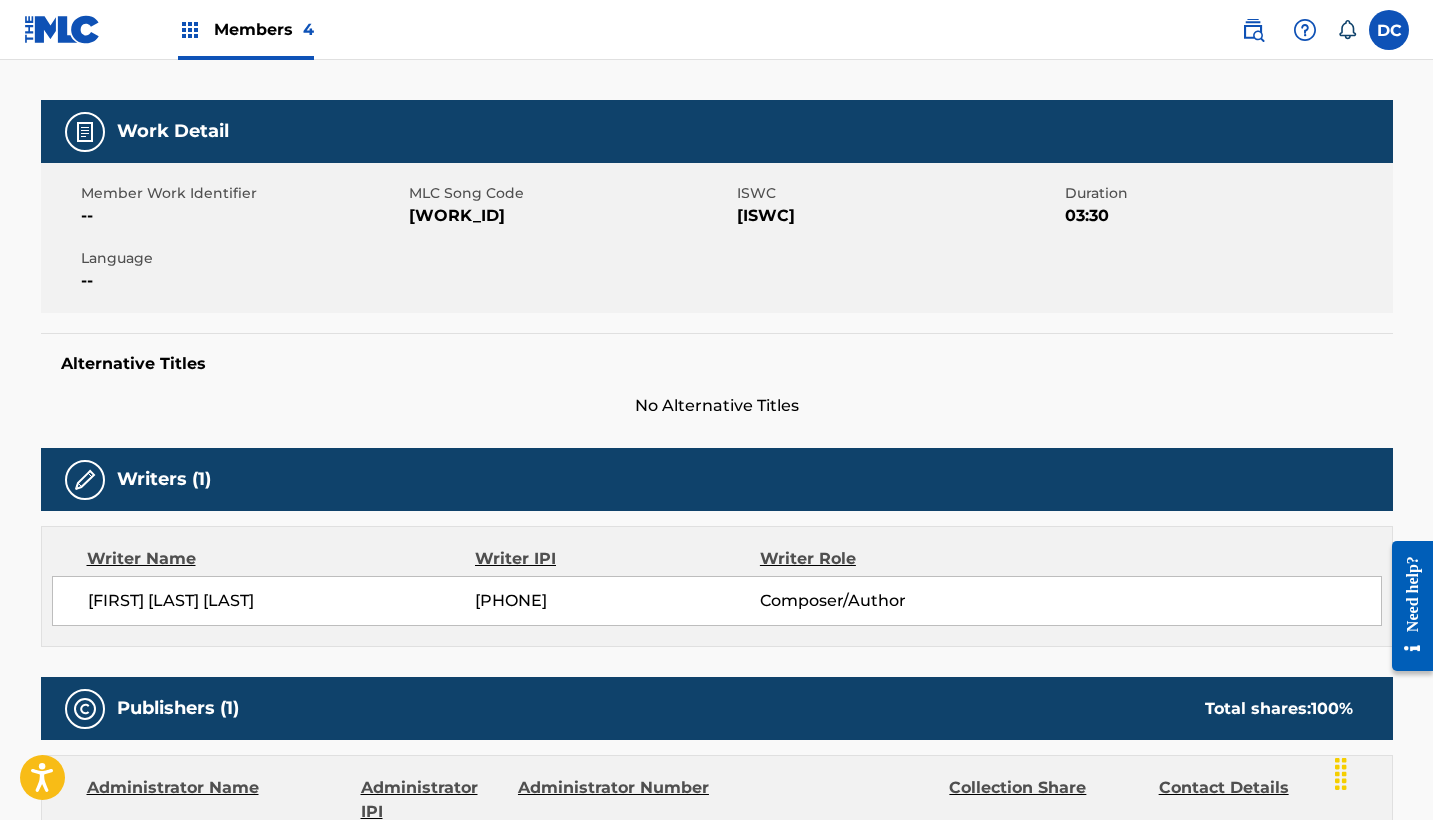 scroll, scrollTop: 249, scrollLeft: 0, axis: vertical 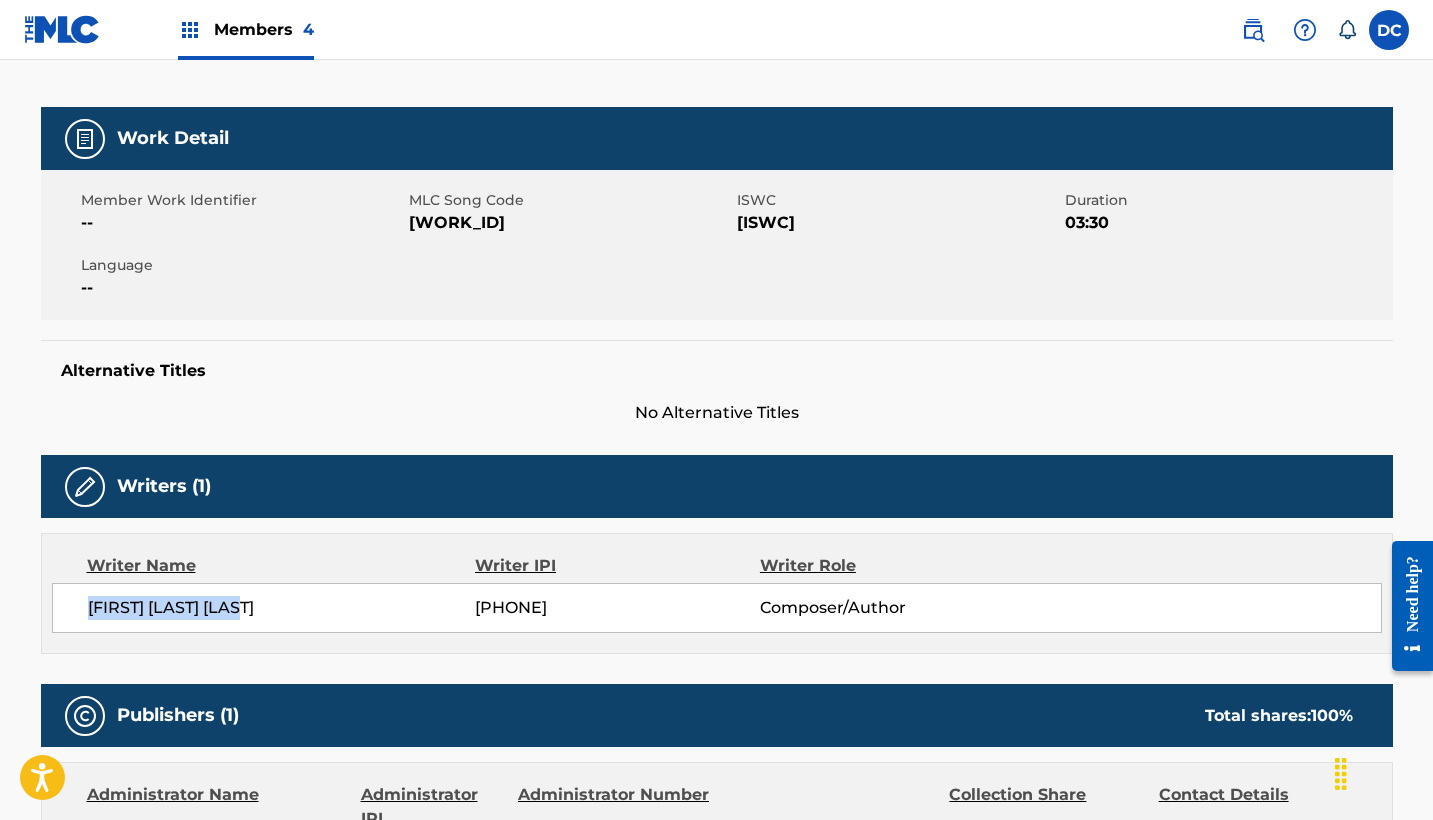 drag, startPoint x: 303, startPoint y: 606, endPoint x: 0, endPoint y: 607, distance: 303.00165 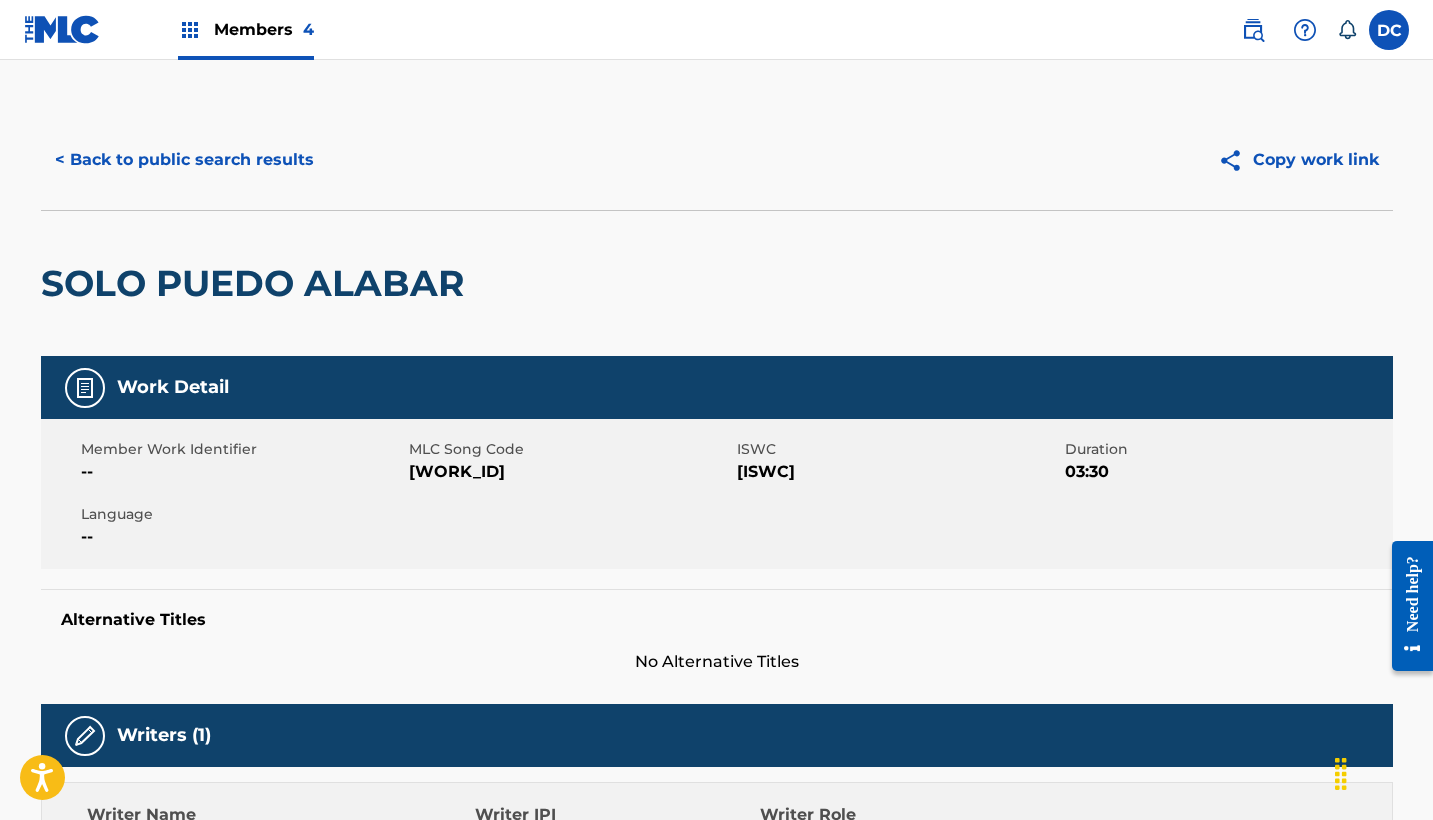 scroll, scrollTop: -1, scrollLeft: 0, axis: vertical 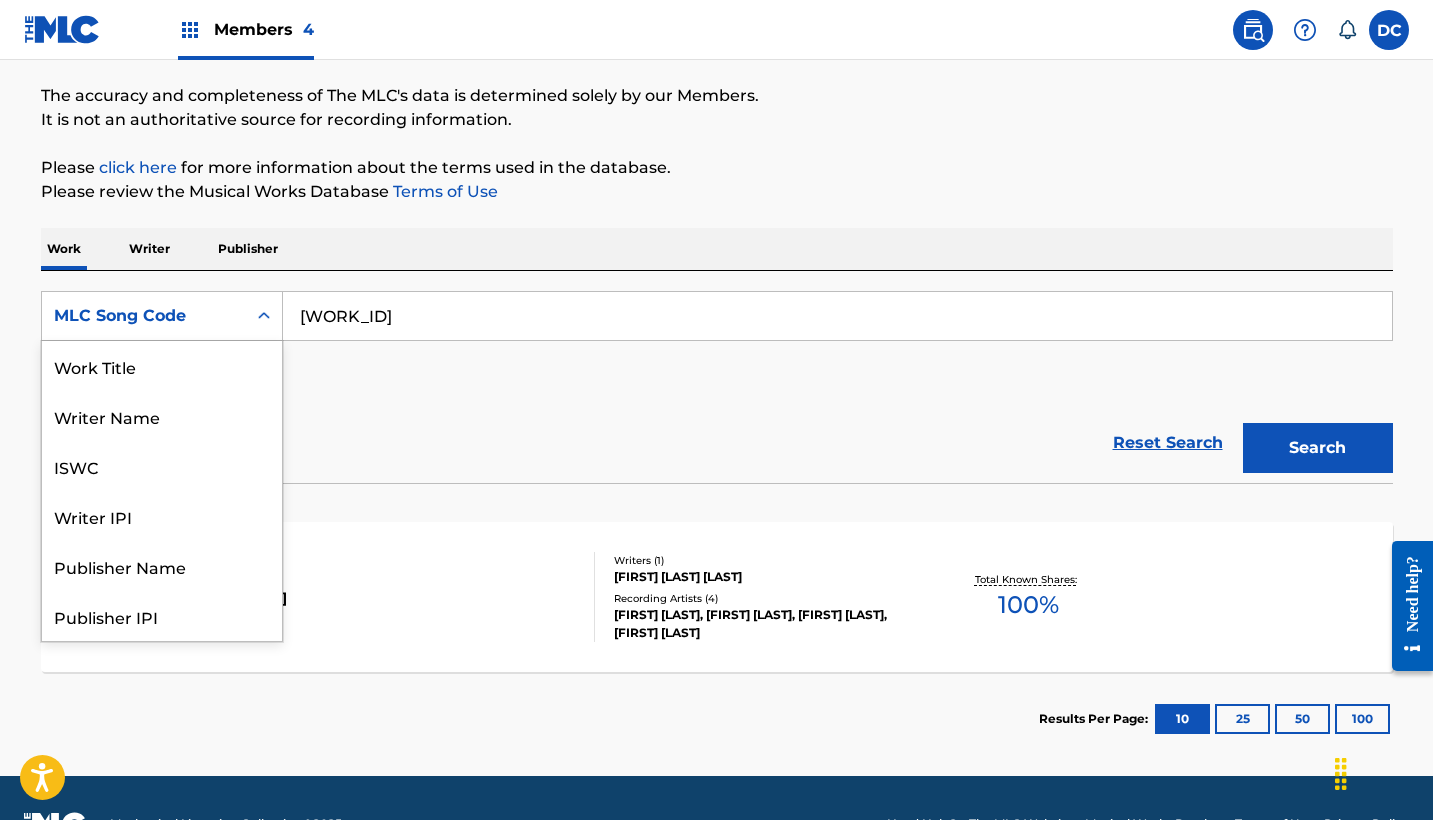 click at bounding box center (264, 316) 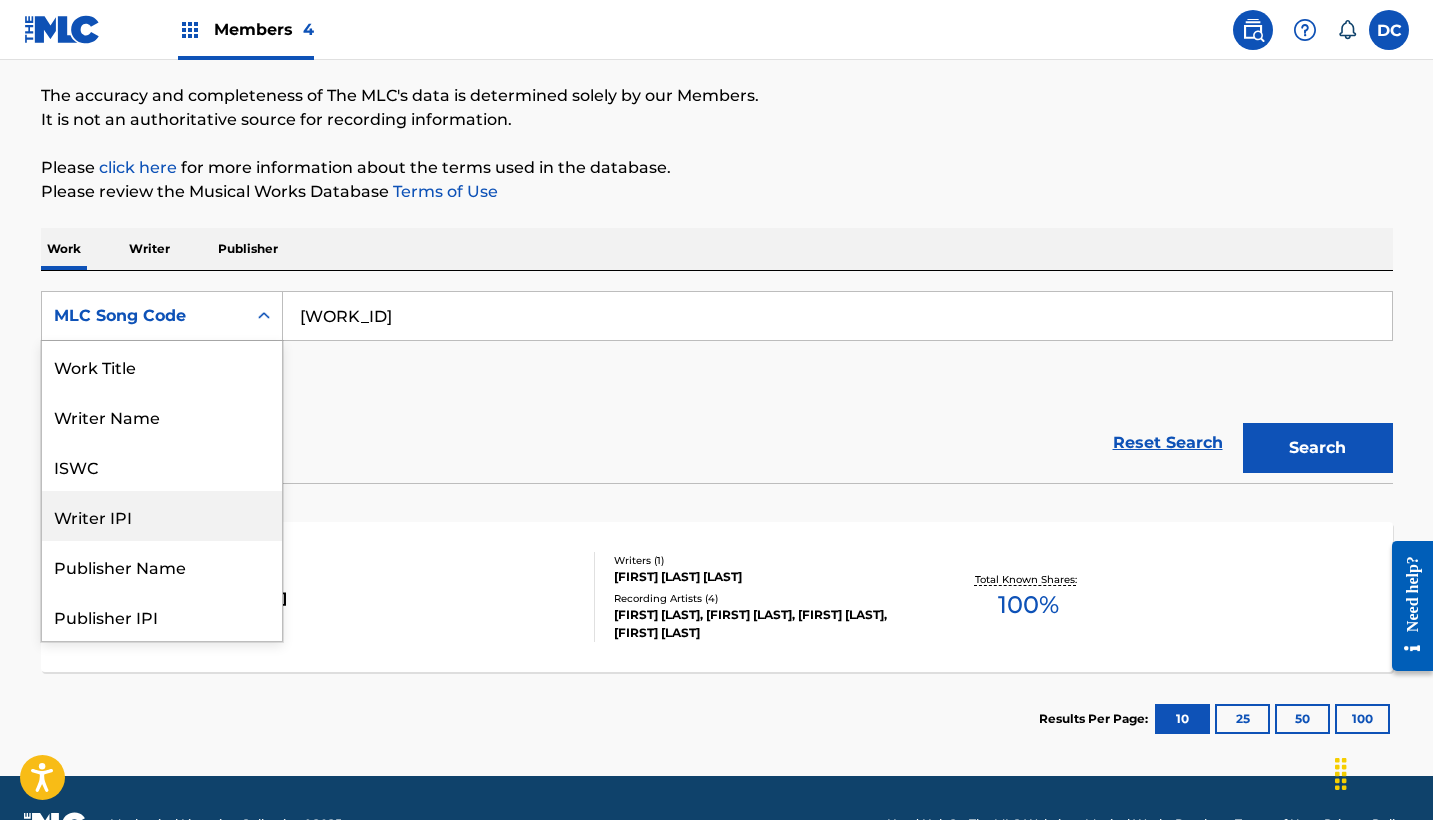 scroll, scrollTop: 1, scrollLeft: 0, axis: vertical 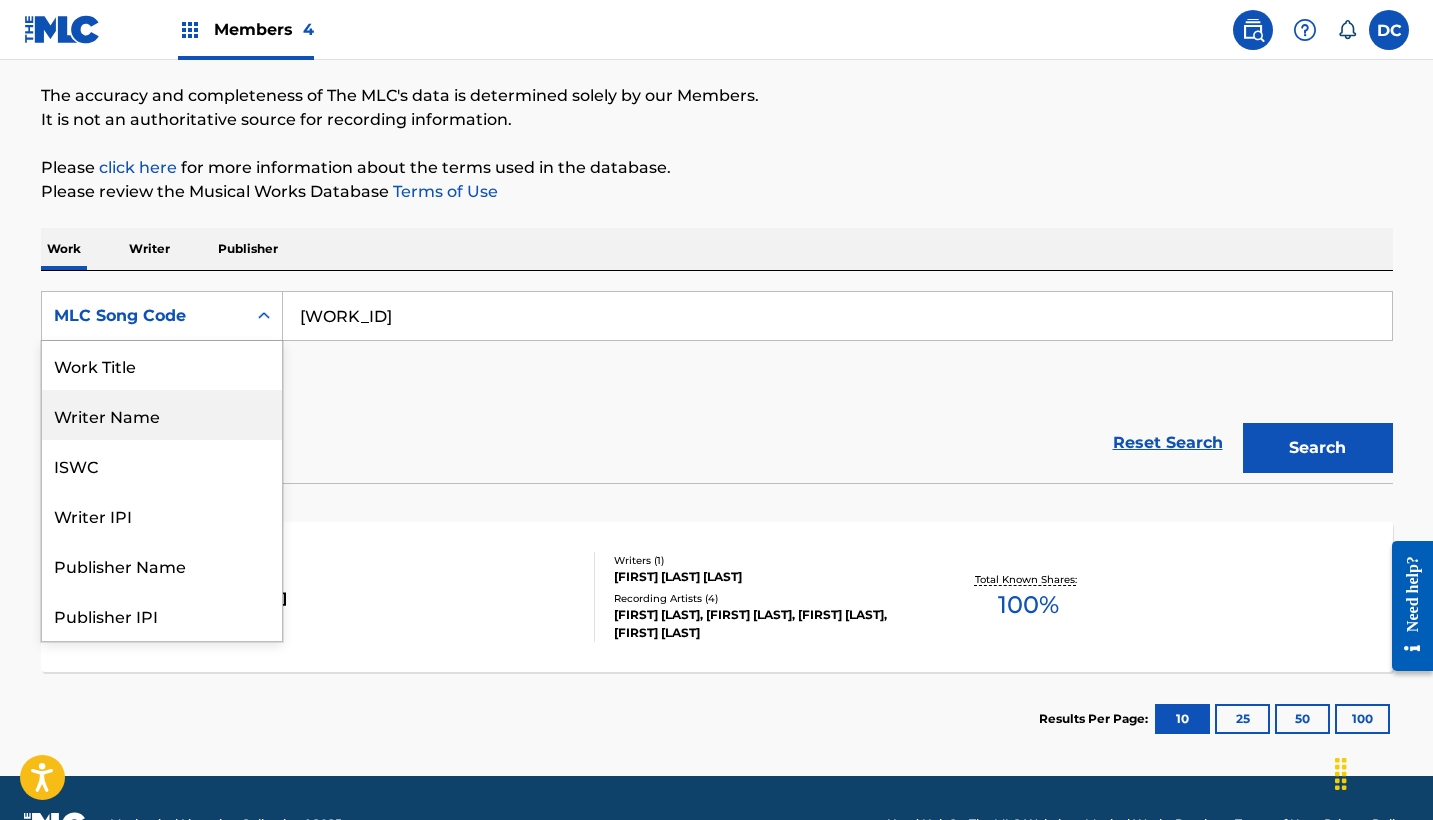 click on "Writer Name" at bounding box center [162, 415] 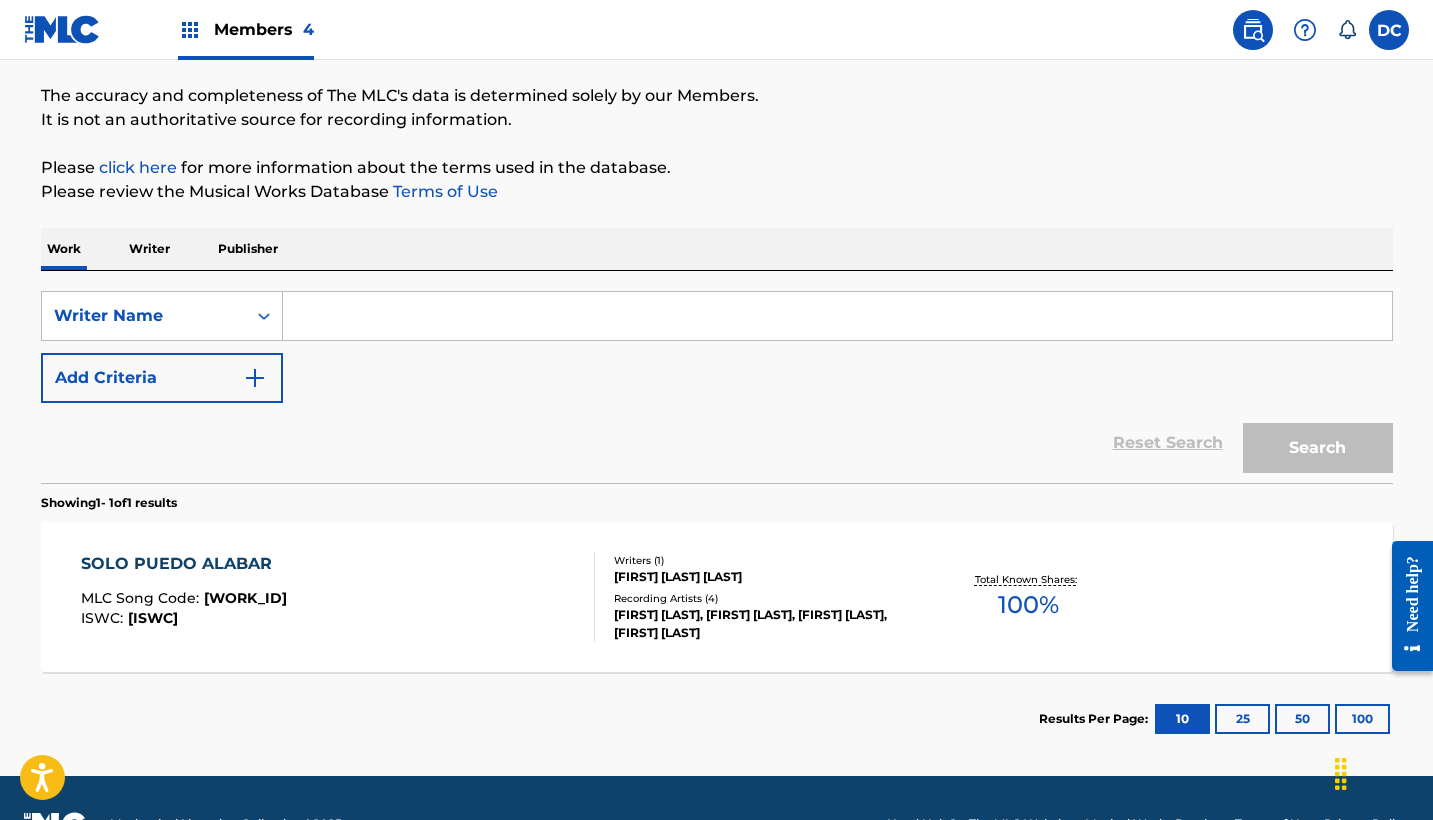 click at bounding box center (837, 316) 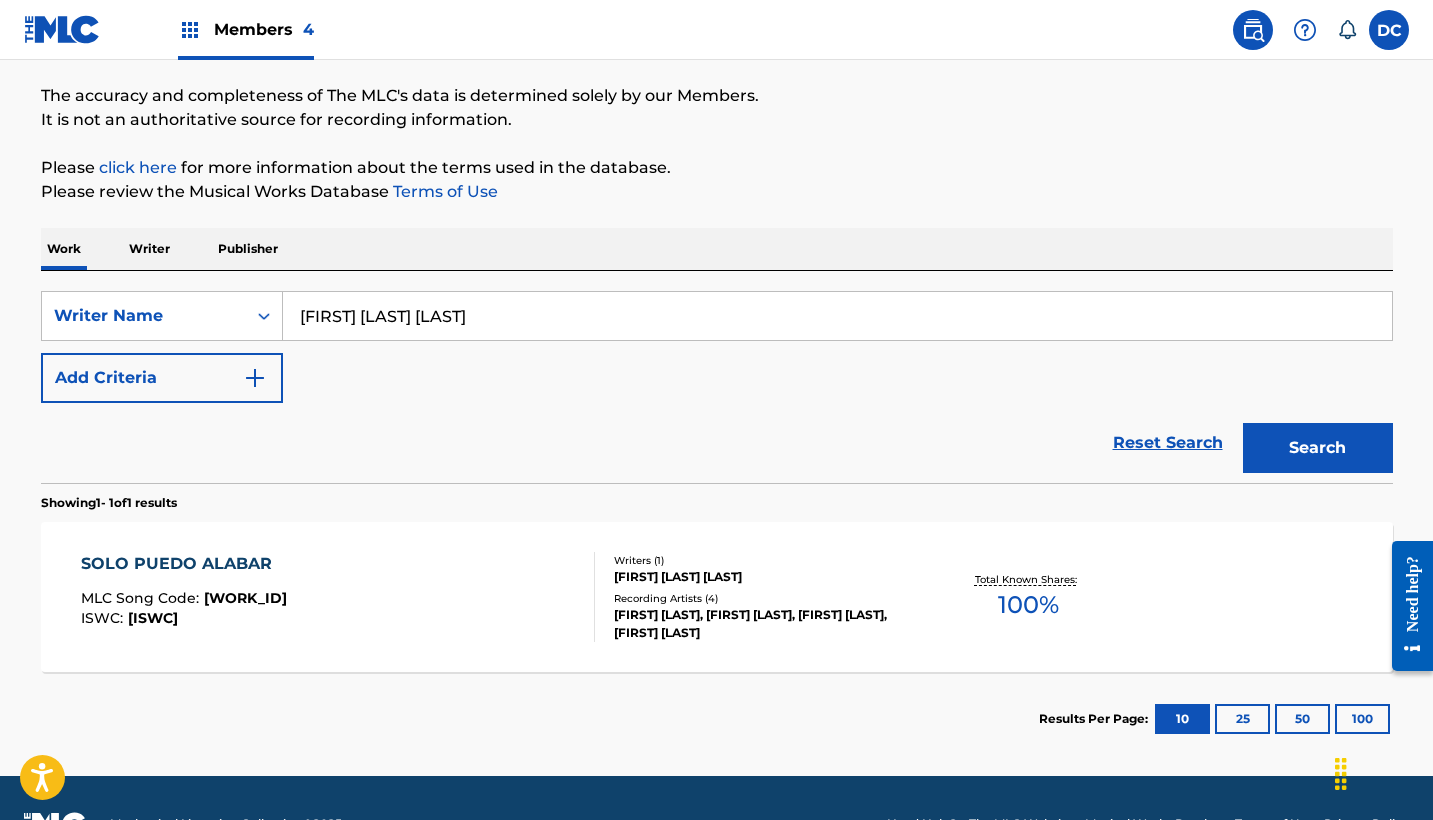 type on "[FIRST] [LAST] [LAST]" 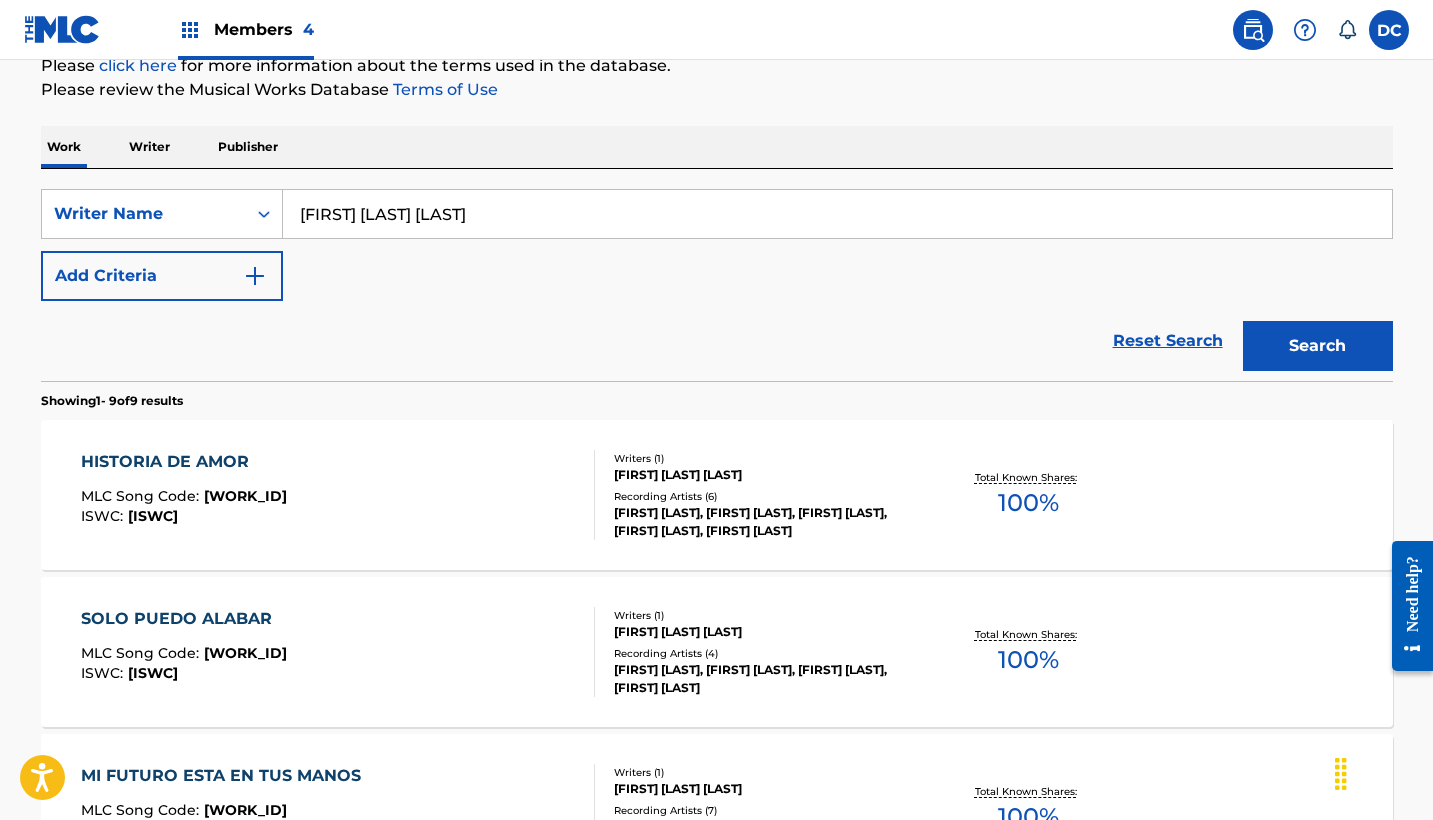 scroll, scrollTop: 297, scrollLeft: 0, axis: vertical 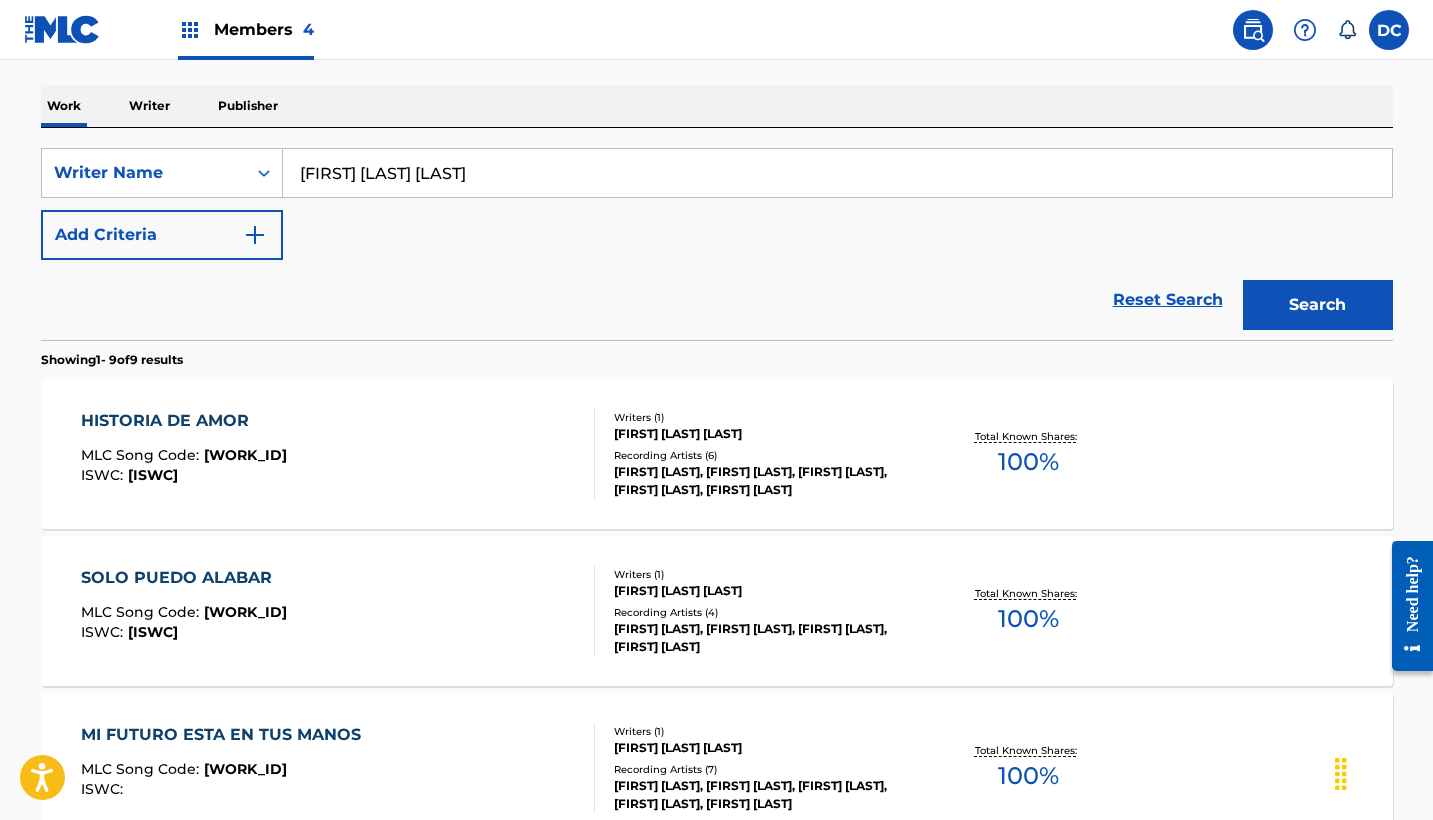 click on "HISTORIA DE AMOR MLC Song Code : [WORK_ID] ISWC : [ISWC]" at bounding box center [338, 454] 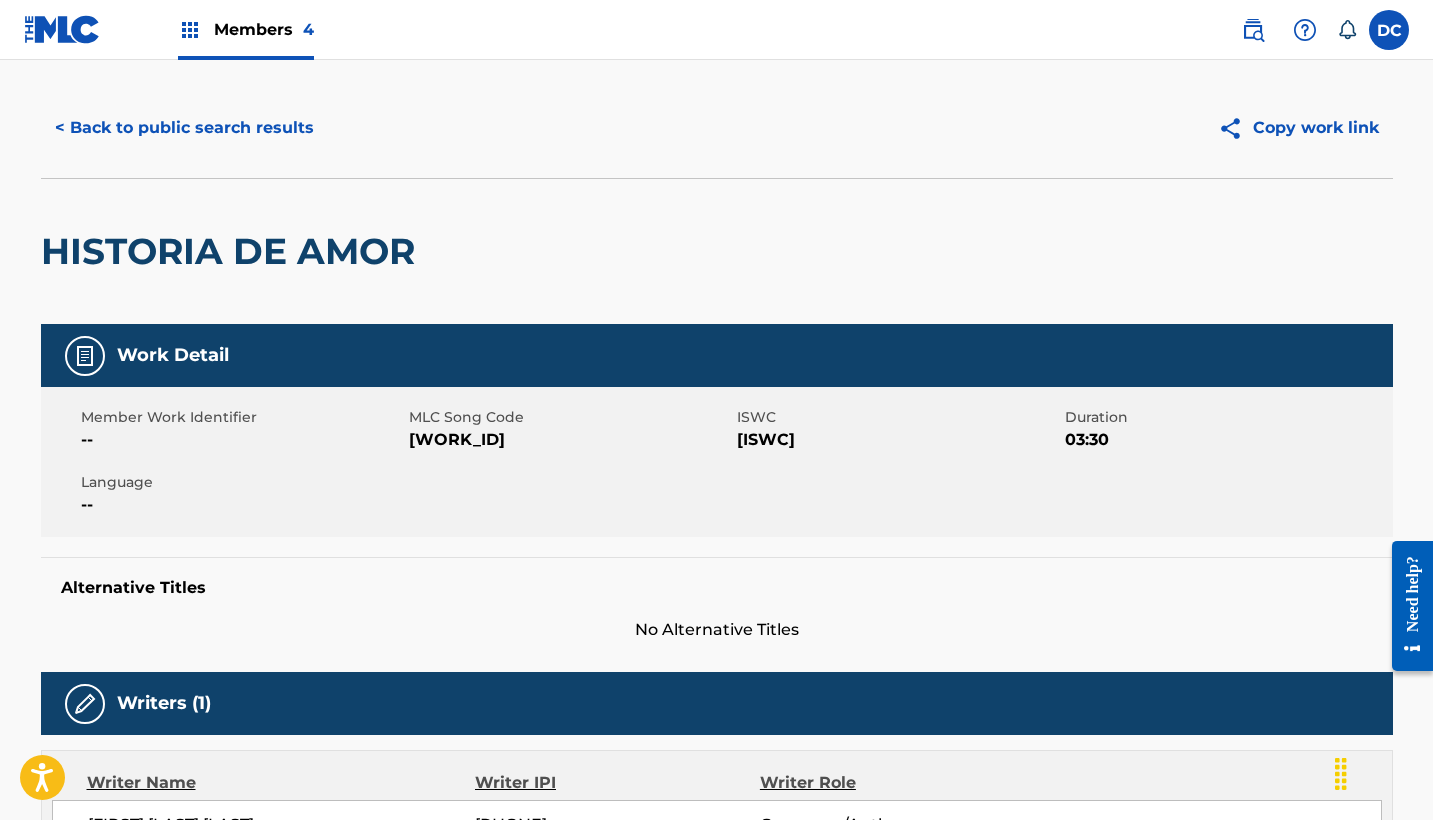 click on "< Back to public search results" at bounding box center (184, 128) 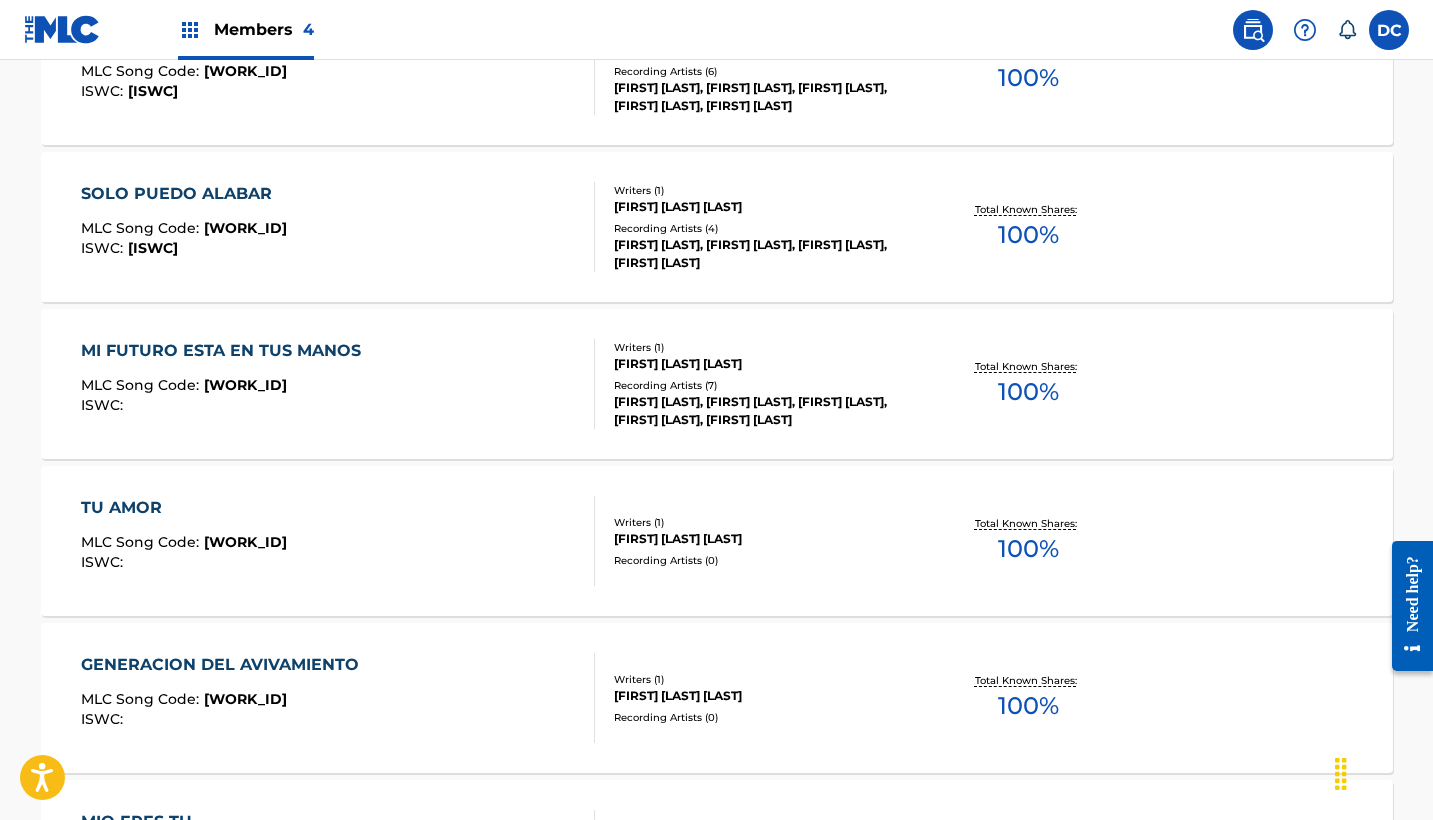 scroll, scrollTop: 699, scrollLeft: 0, axis: vertical 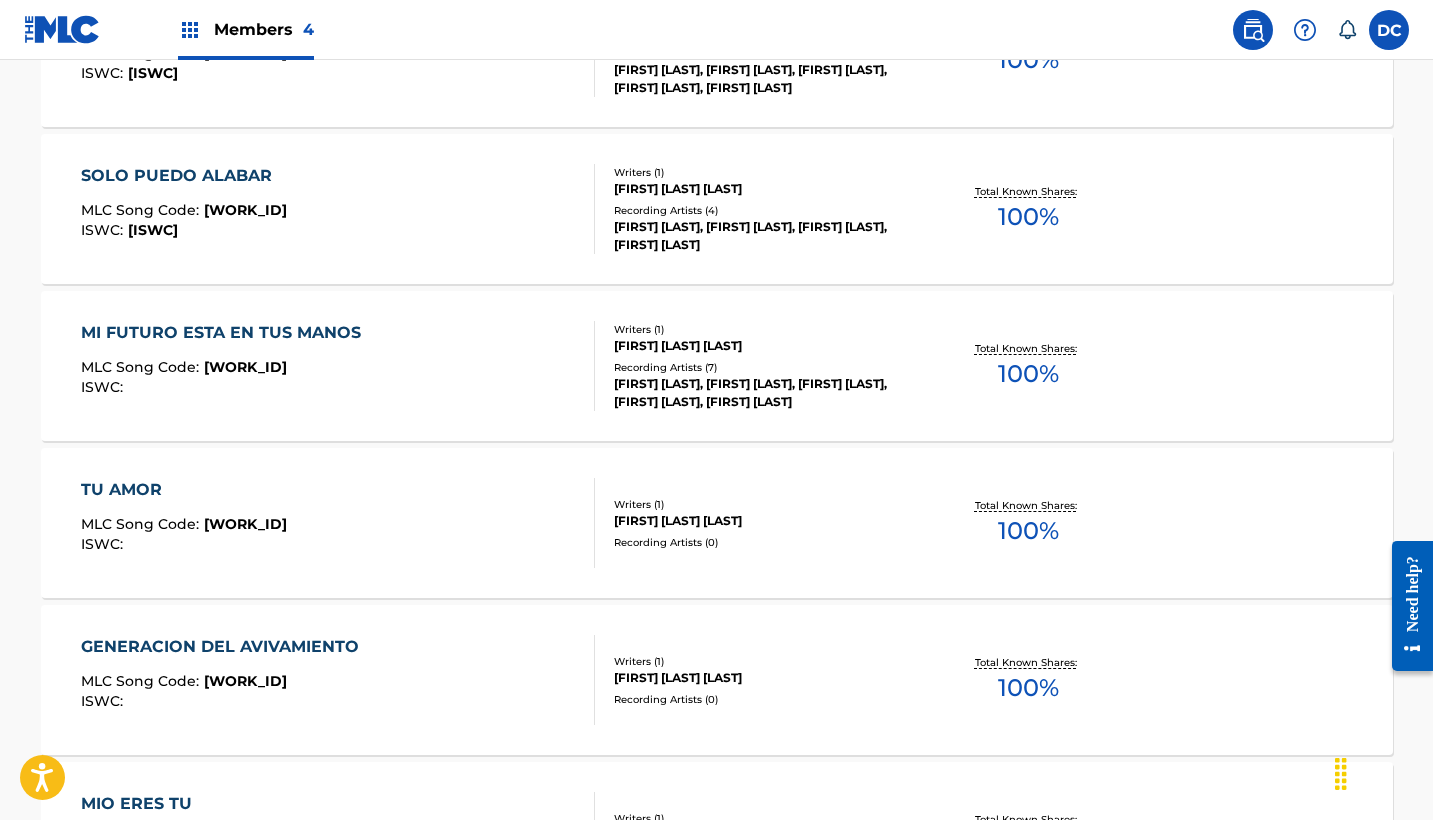 click on "TU AMOR MLC Song Code : [WORK_ID] ISWC :" at bounding box center [338, 523] 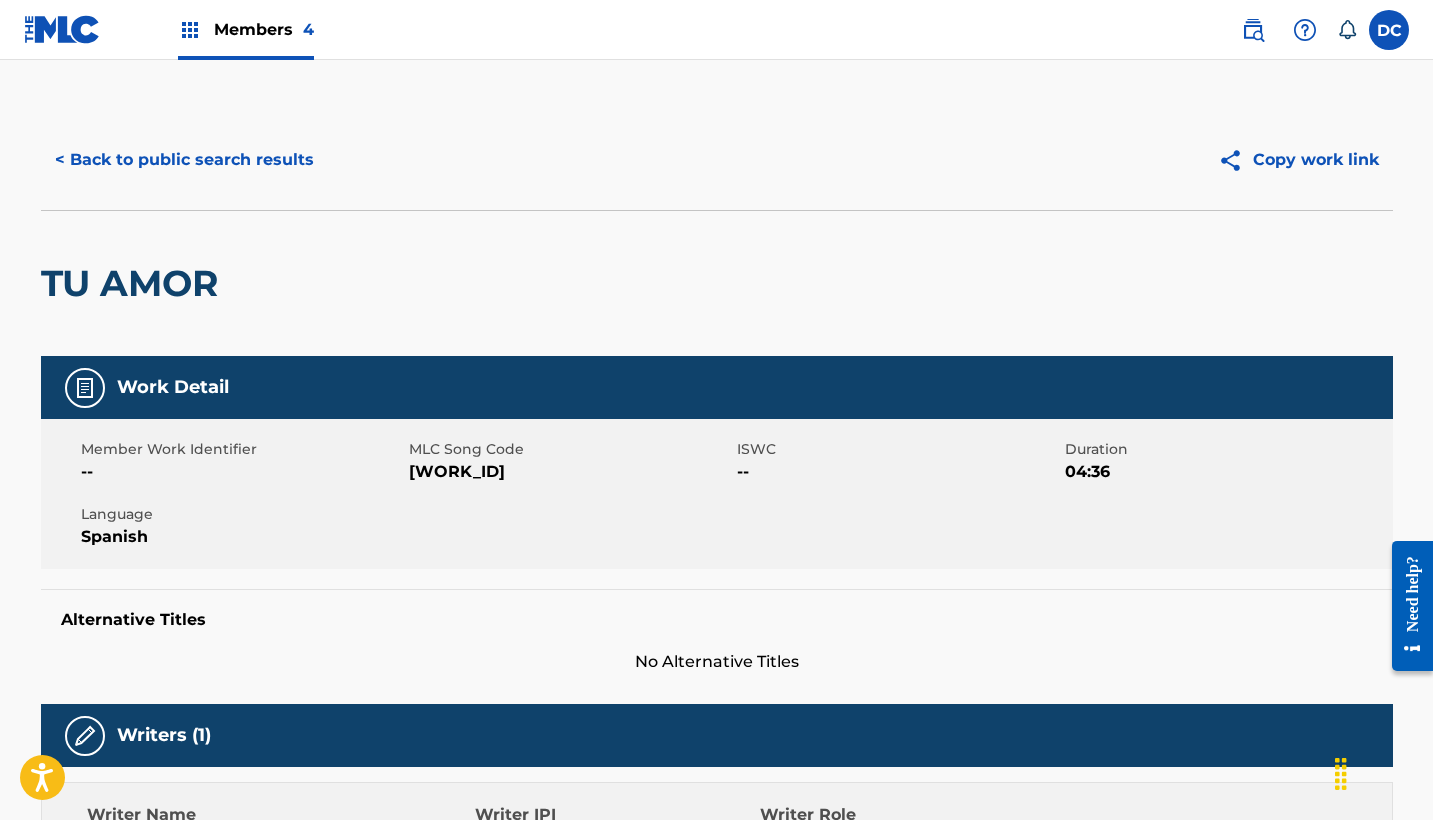 click on "< Back to public search results" at bounding box center [184, 160] 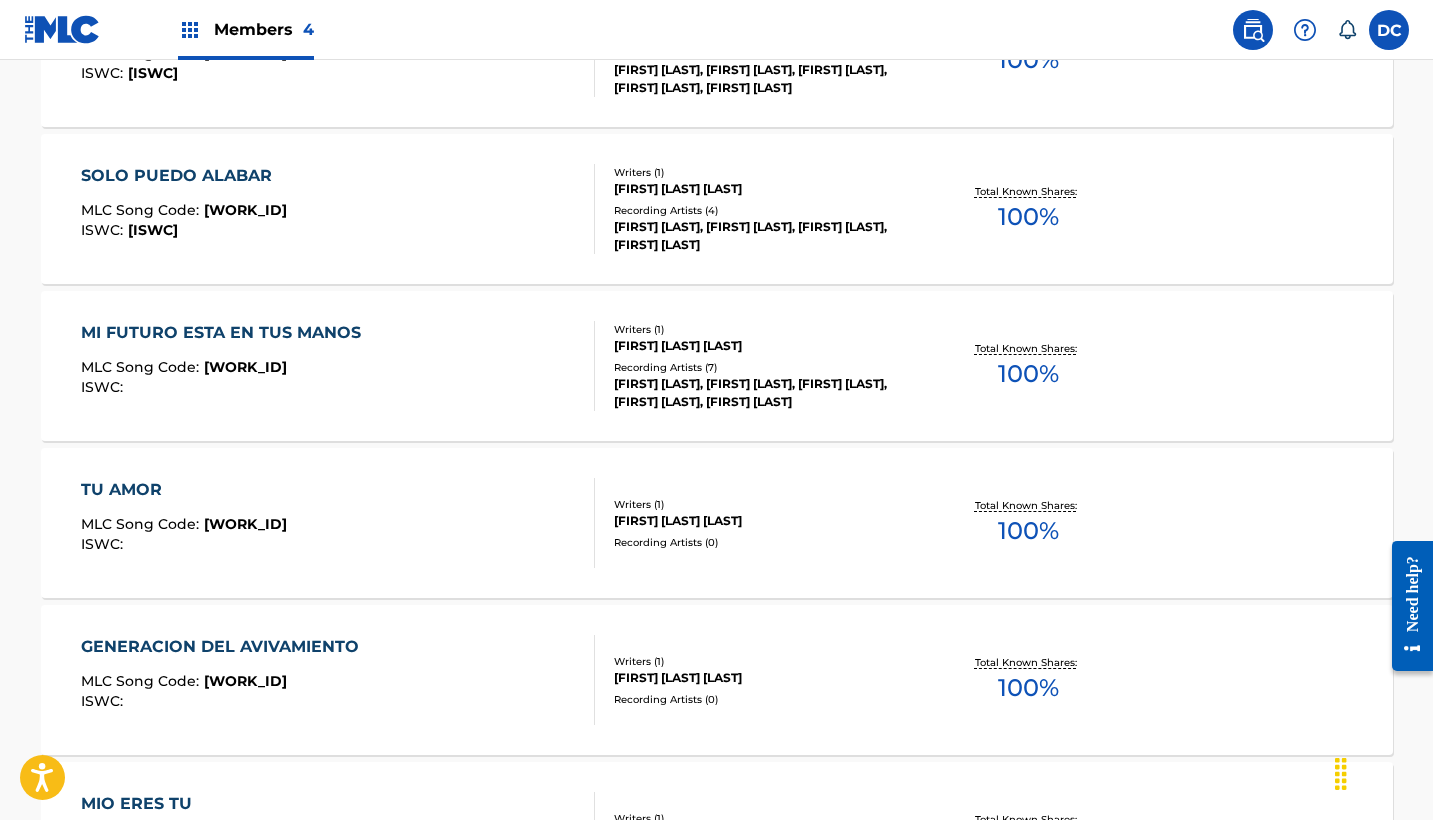click on "MI FUTURO ESTA EN TUS MANOS MLC Song Code : [WORK_ID] ISWC :" at bounding box center (226, 366) 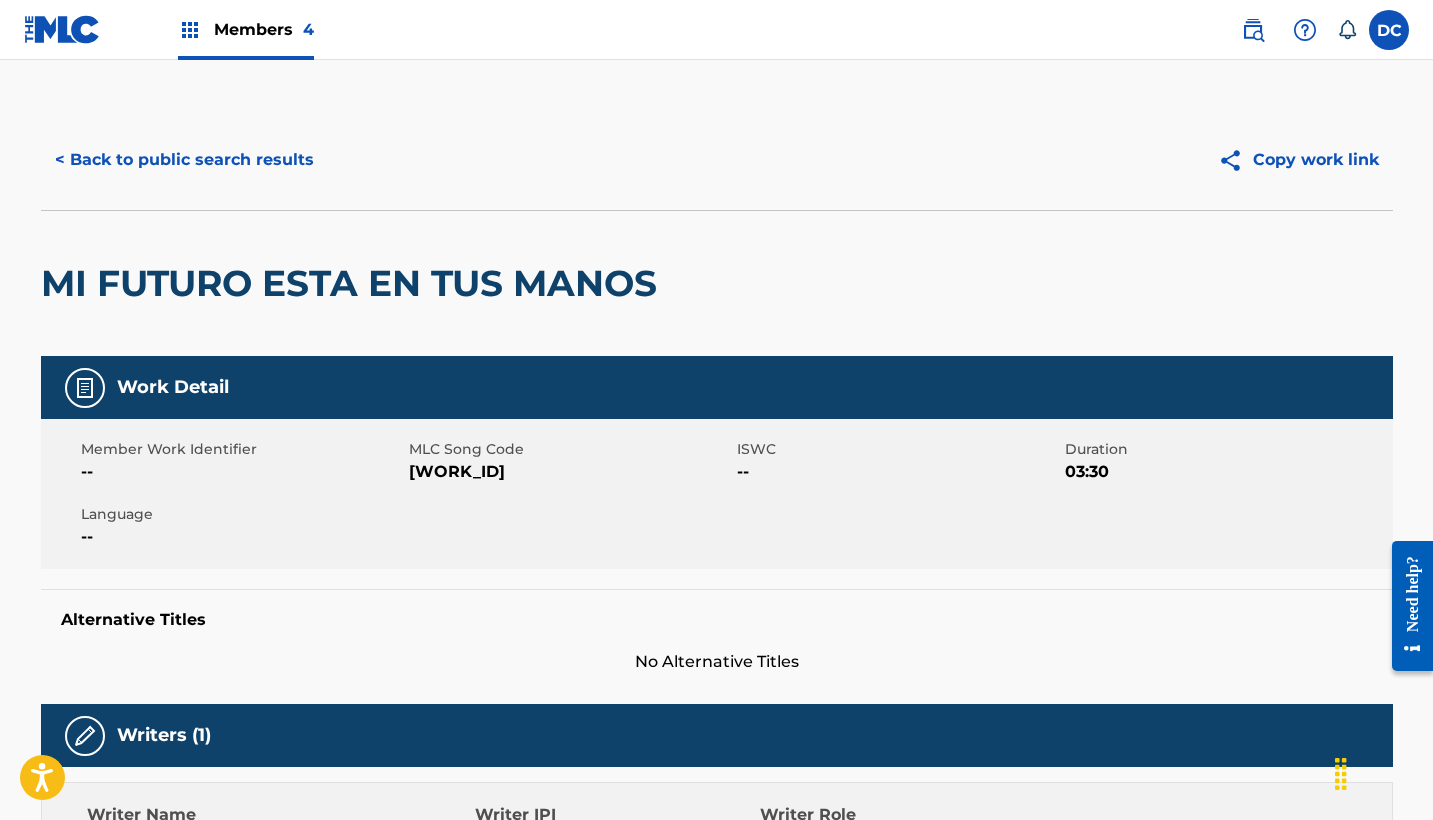 scroll, scrollTop: 0, scrollLeft: 0, axis: both 